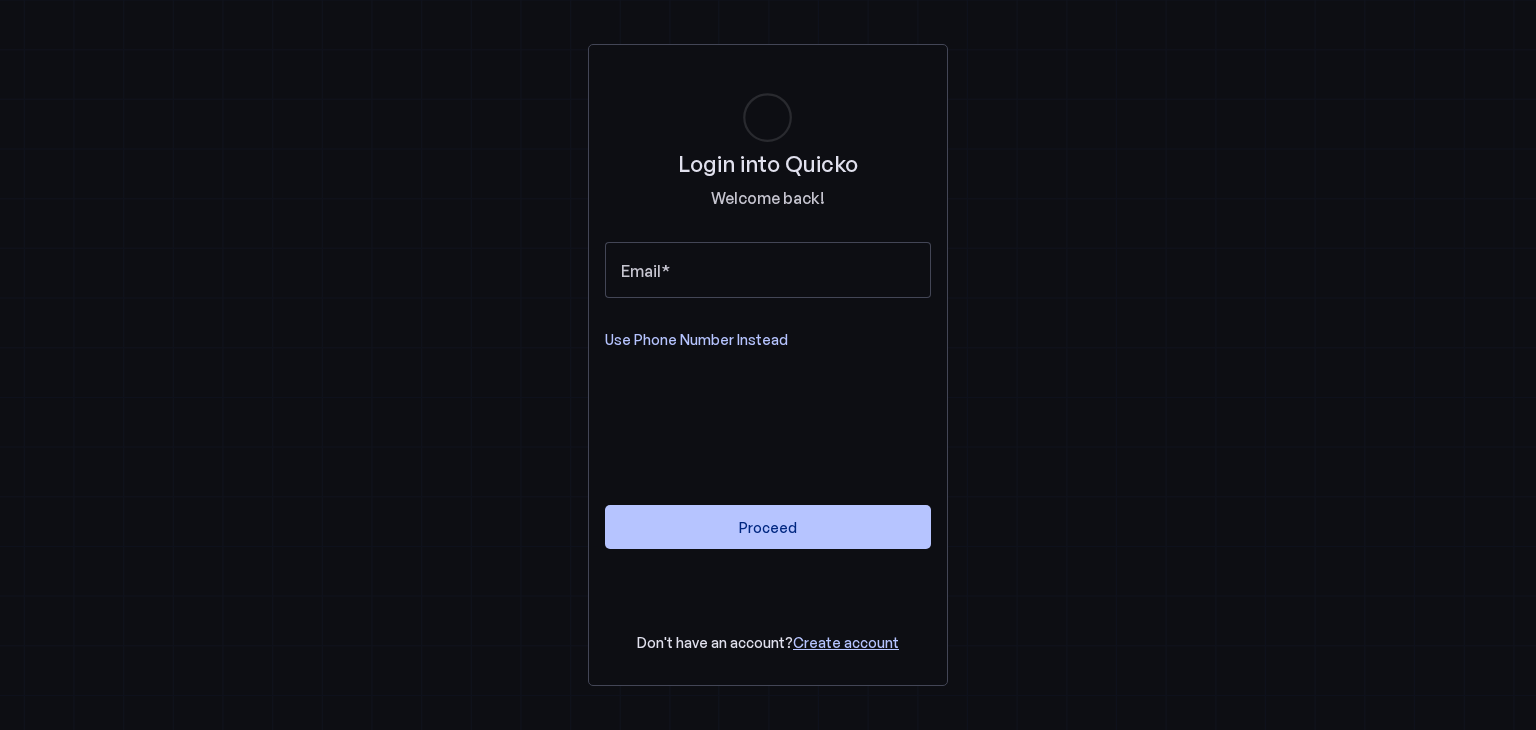 scroll, scrollTop: 0, scrollLeft: 0, axis: both 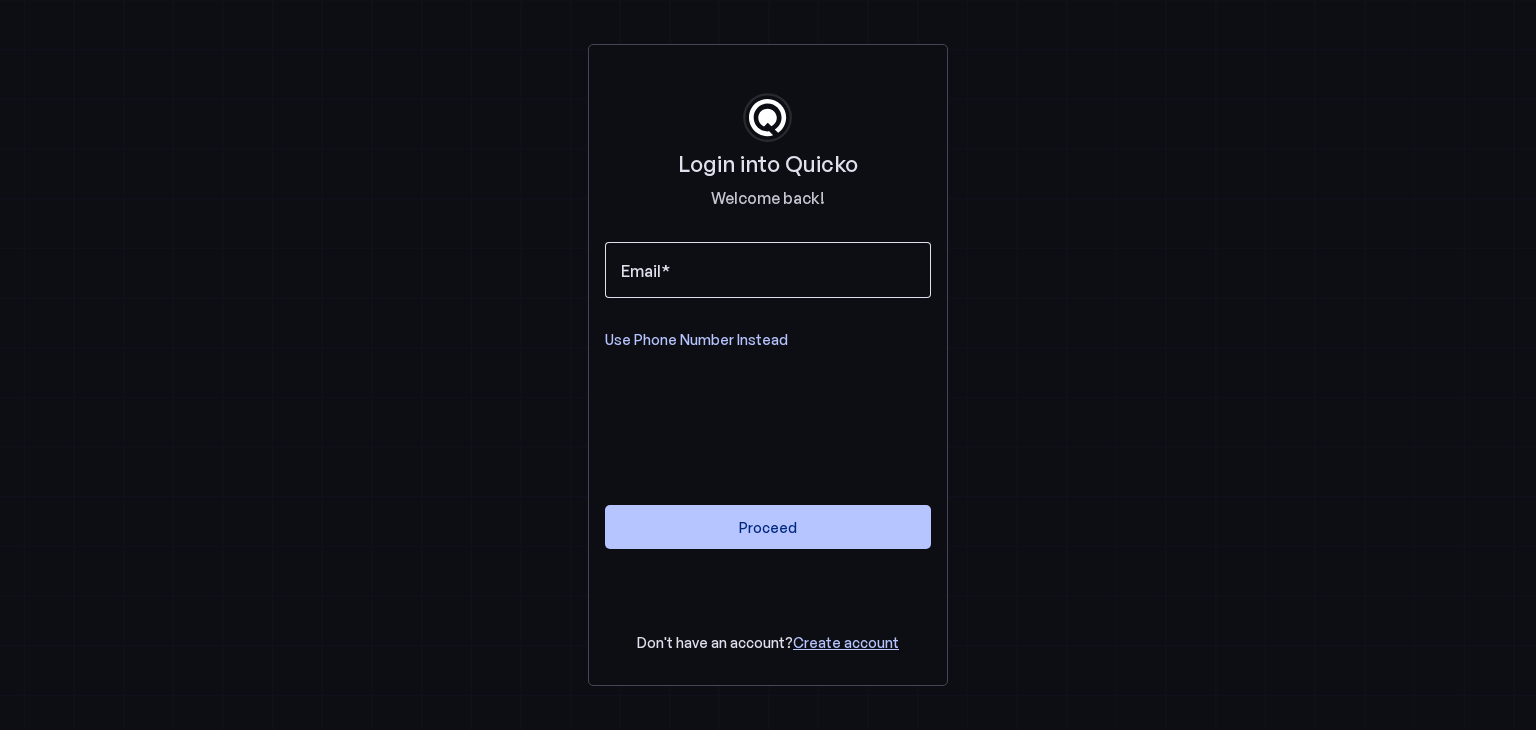 click on "Email" at bounding box center (768, 270) 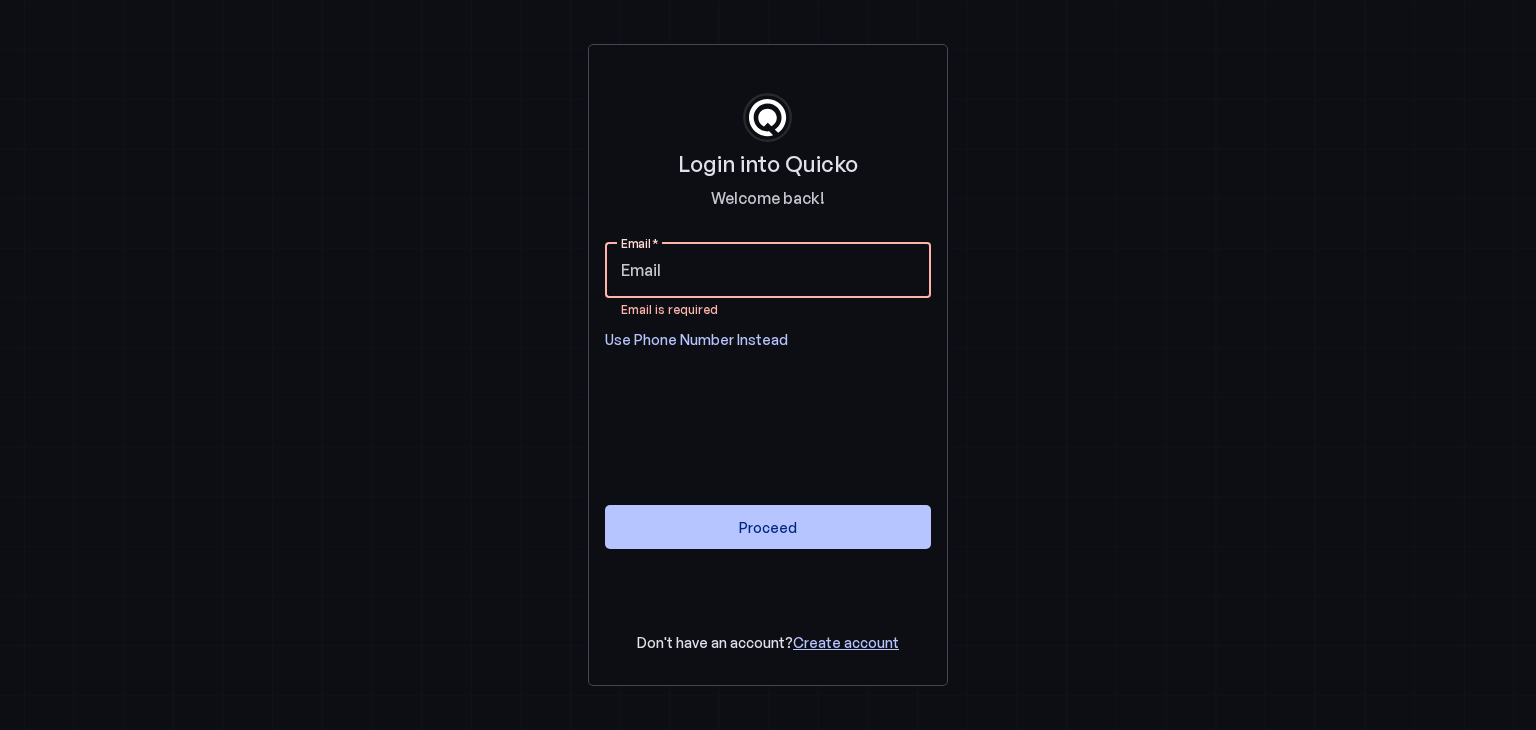 click on "Email" at bounding box center [768, 270] 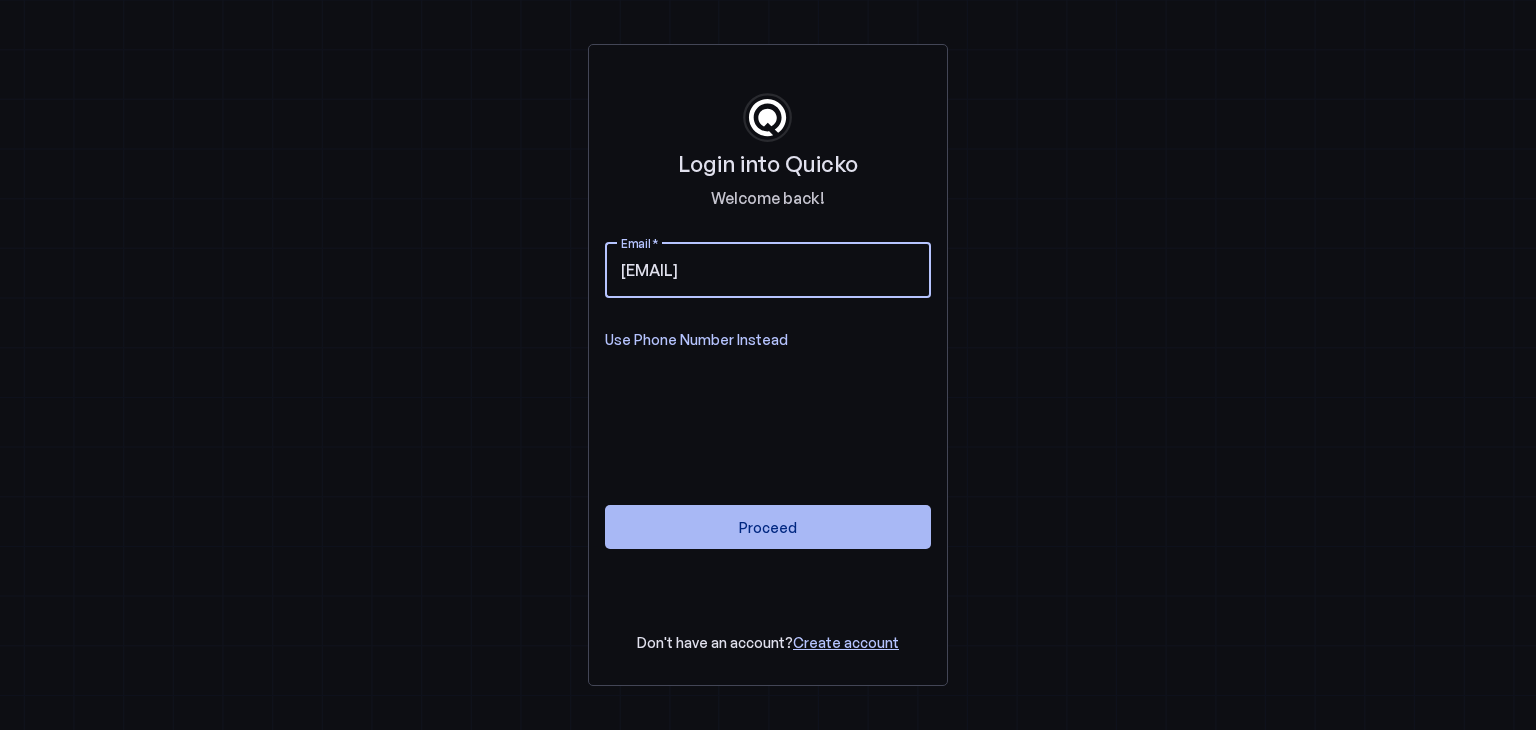 type on "prateekbaliga@gmail.com" 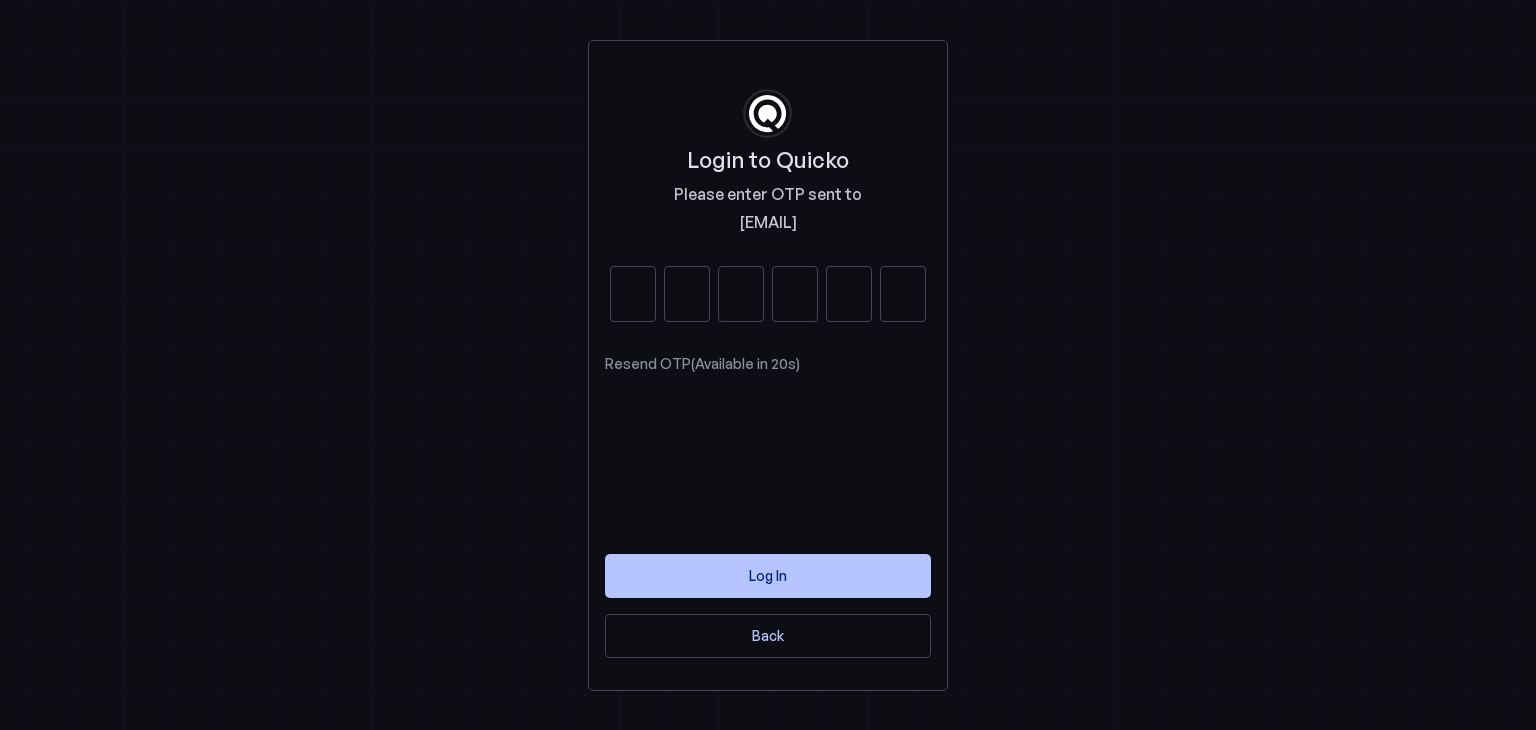 click at bounding box center [633, 294] 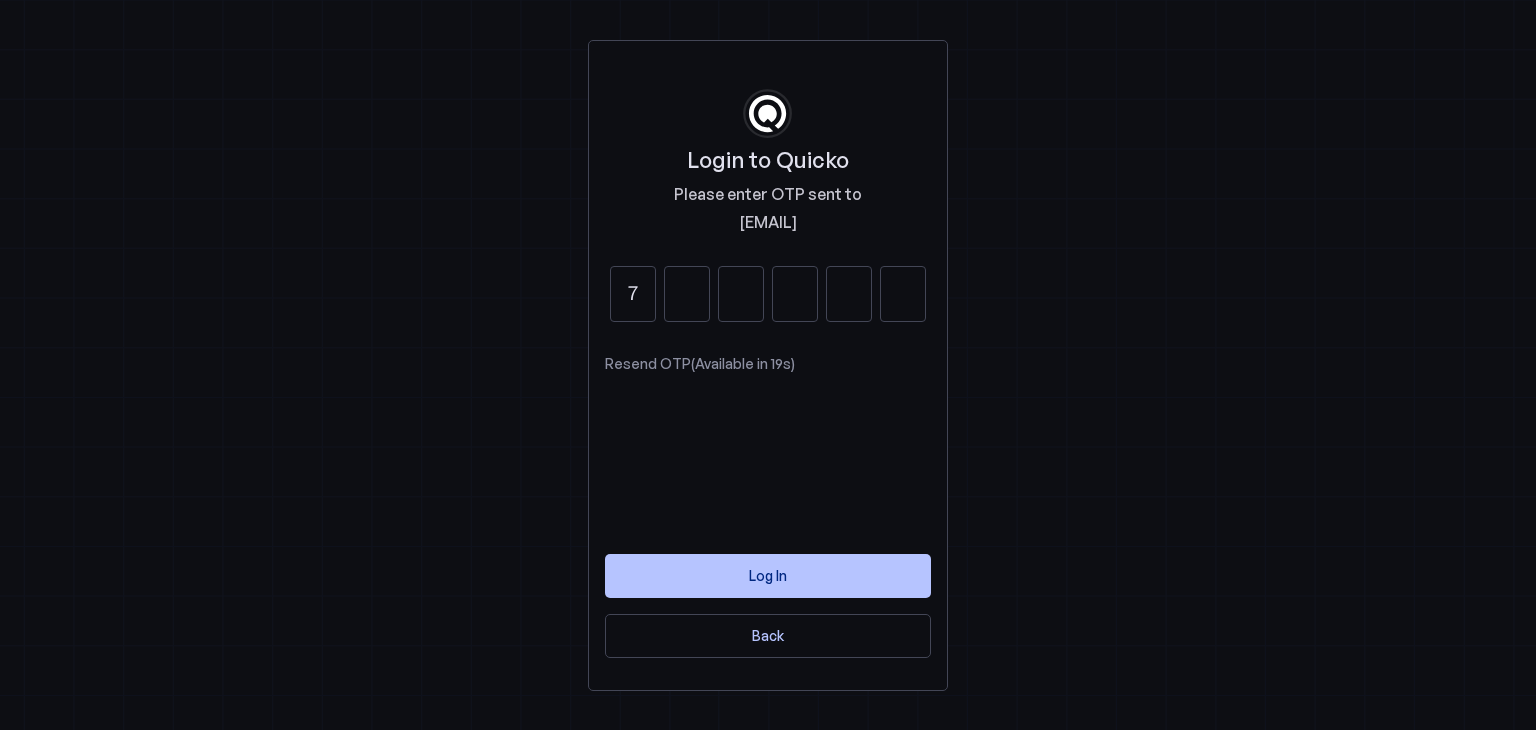 type on "7" 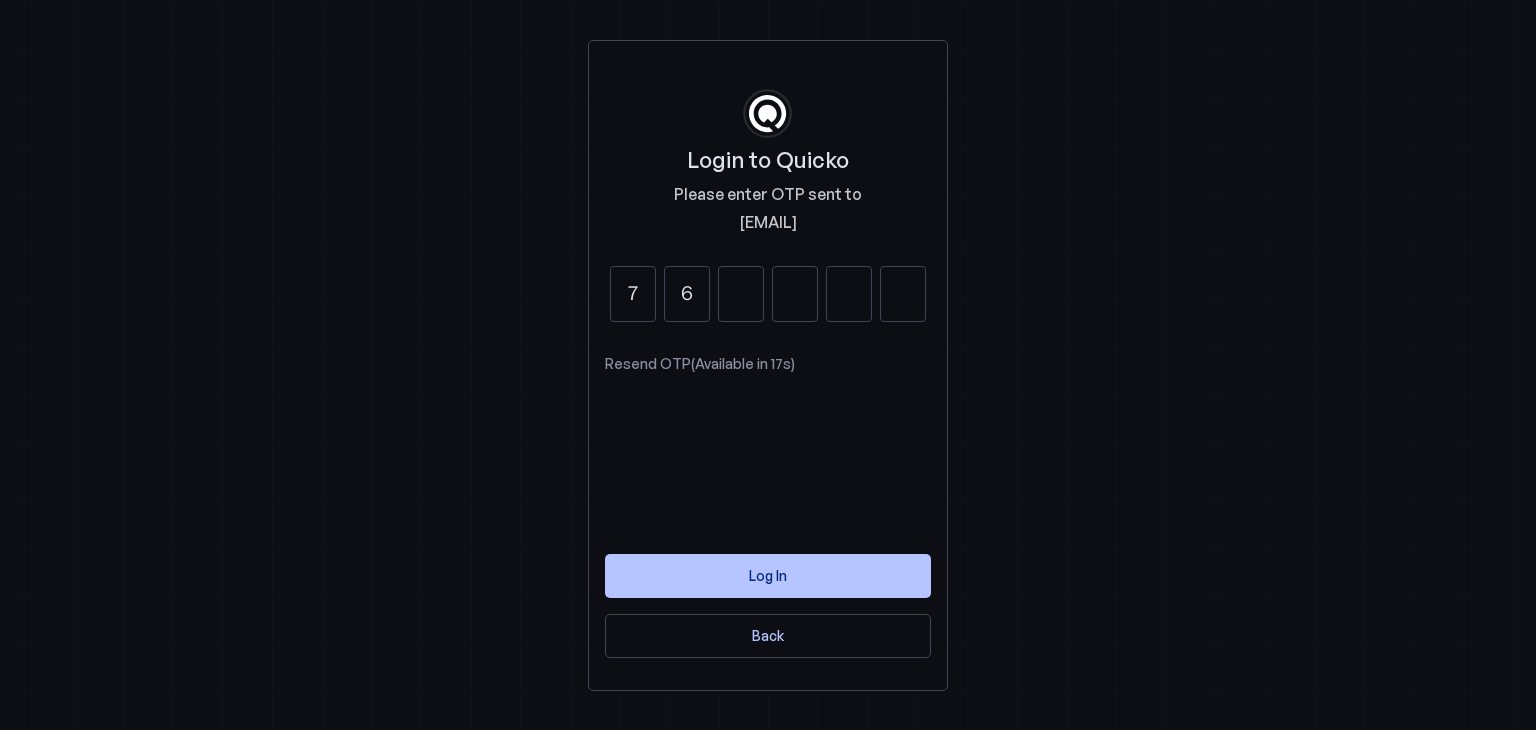 type on "6" 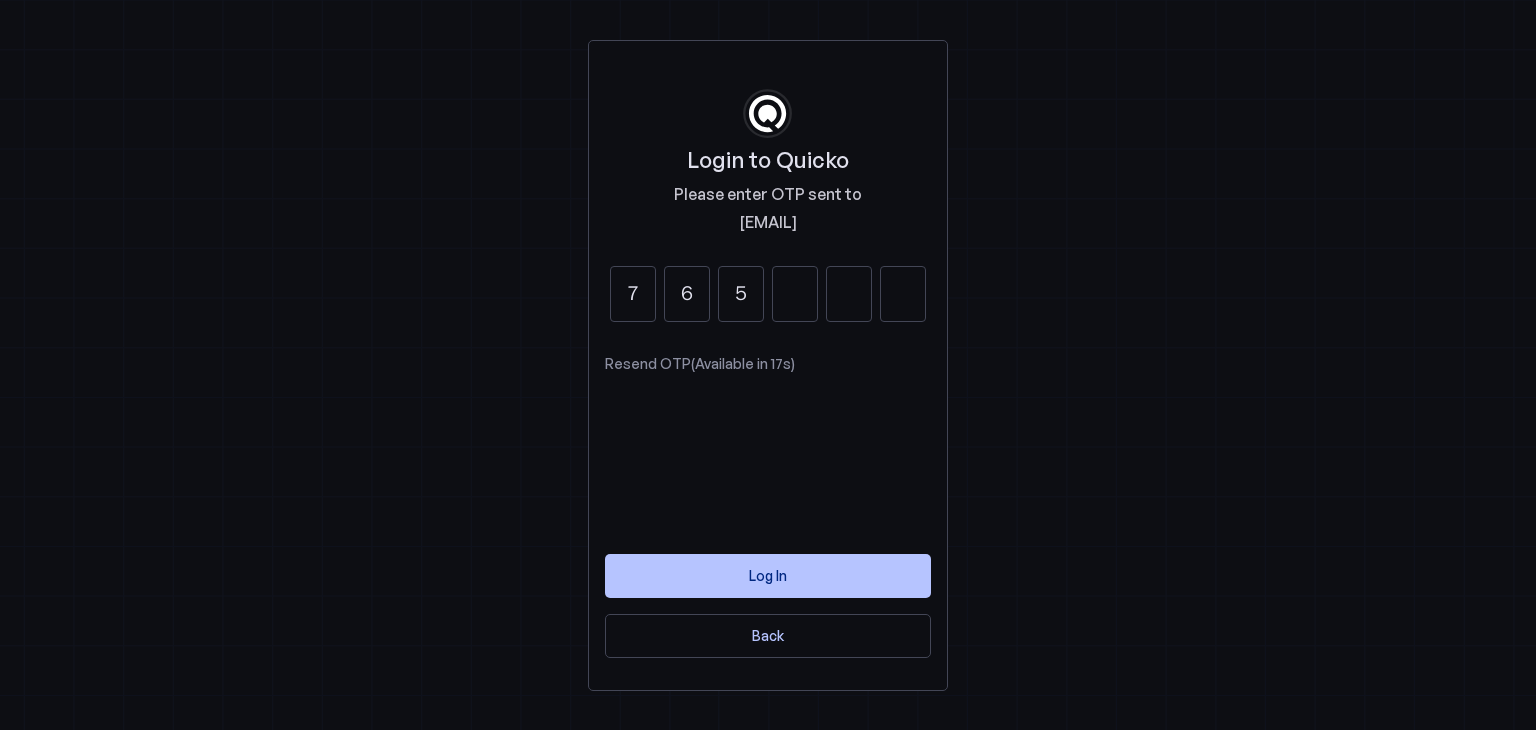 type on "5" 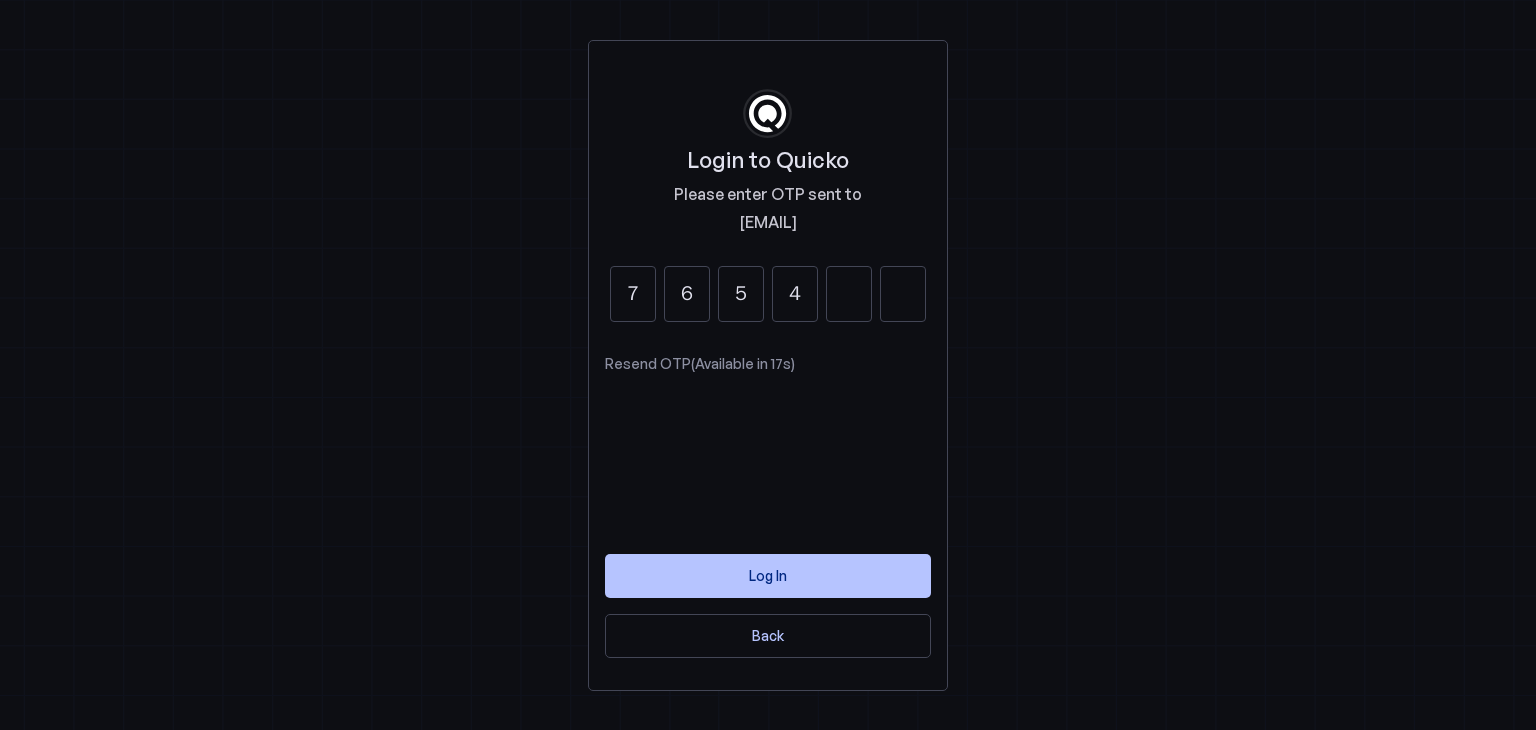 type on "4" 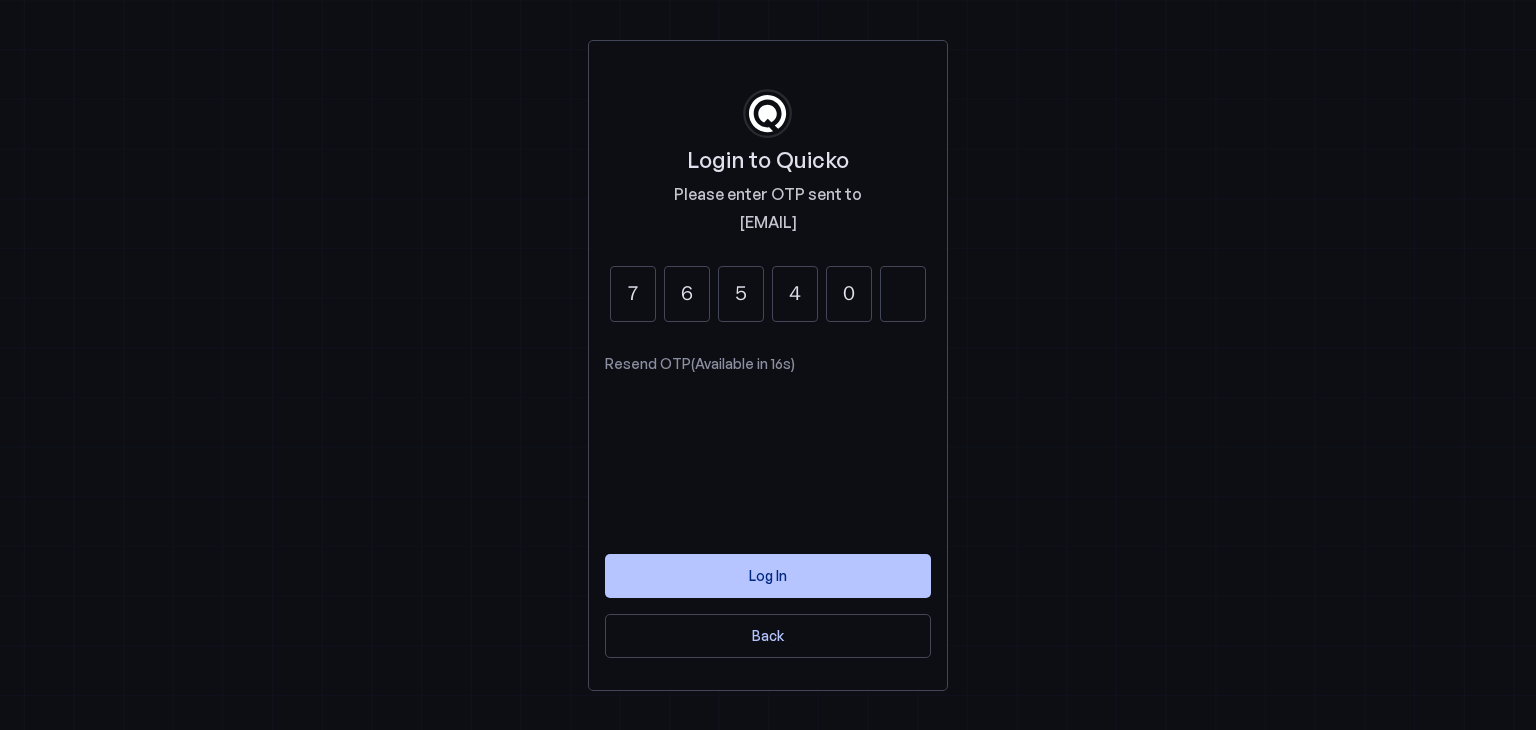type on "0" 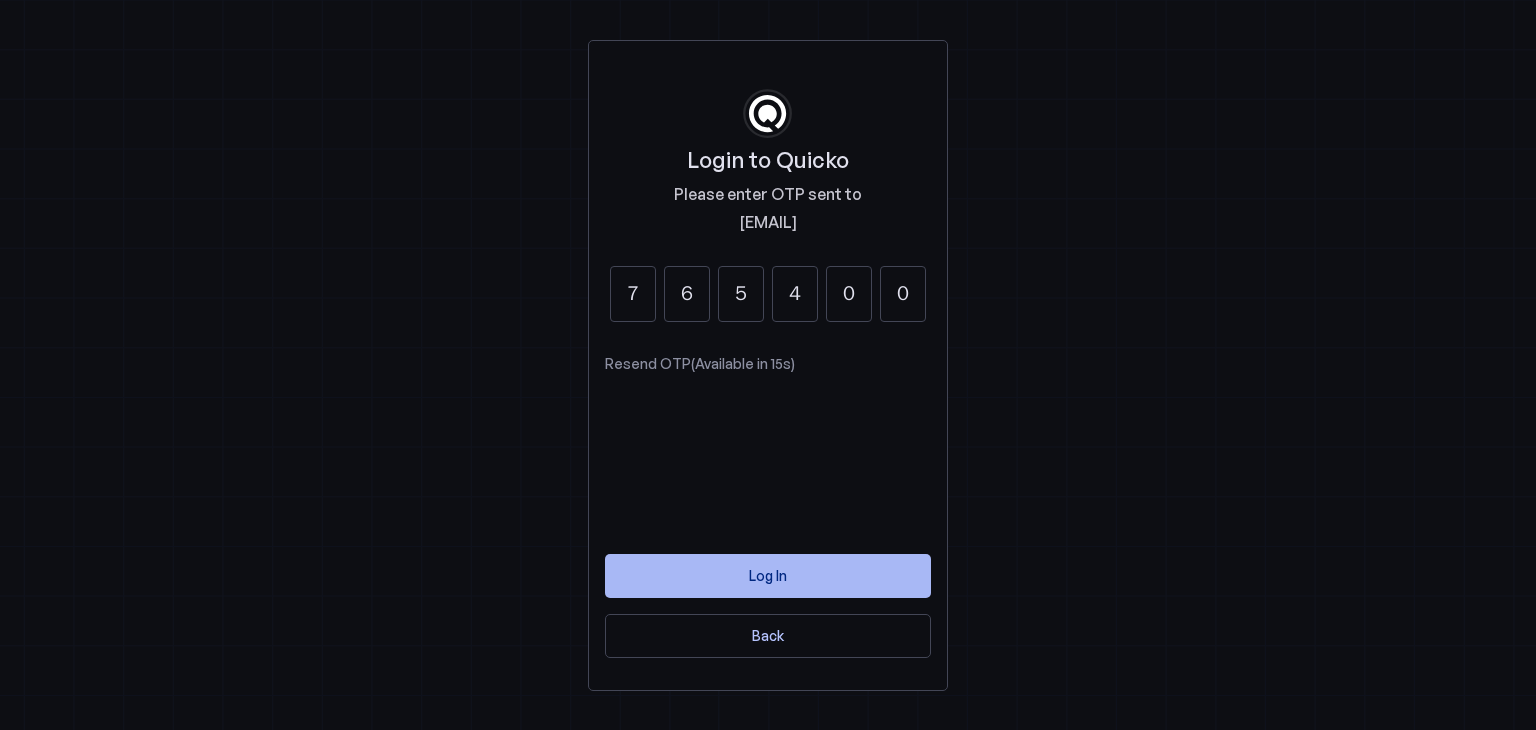 type on "0" 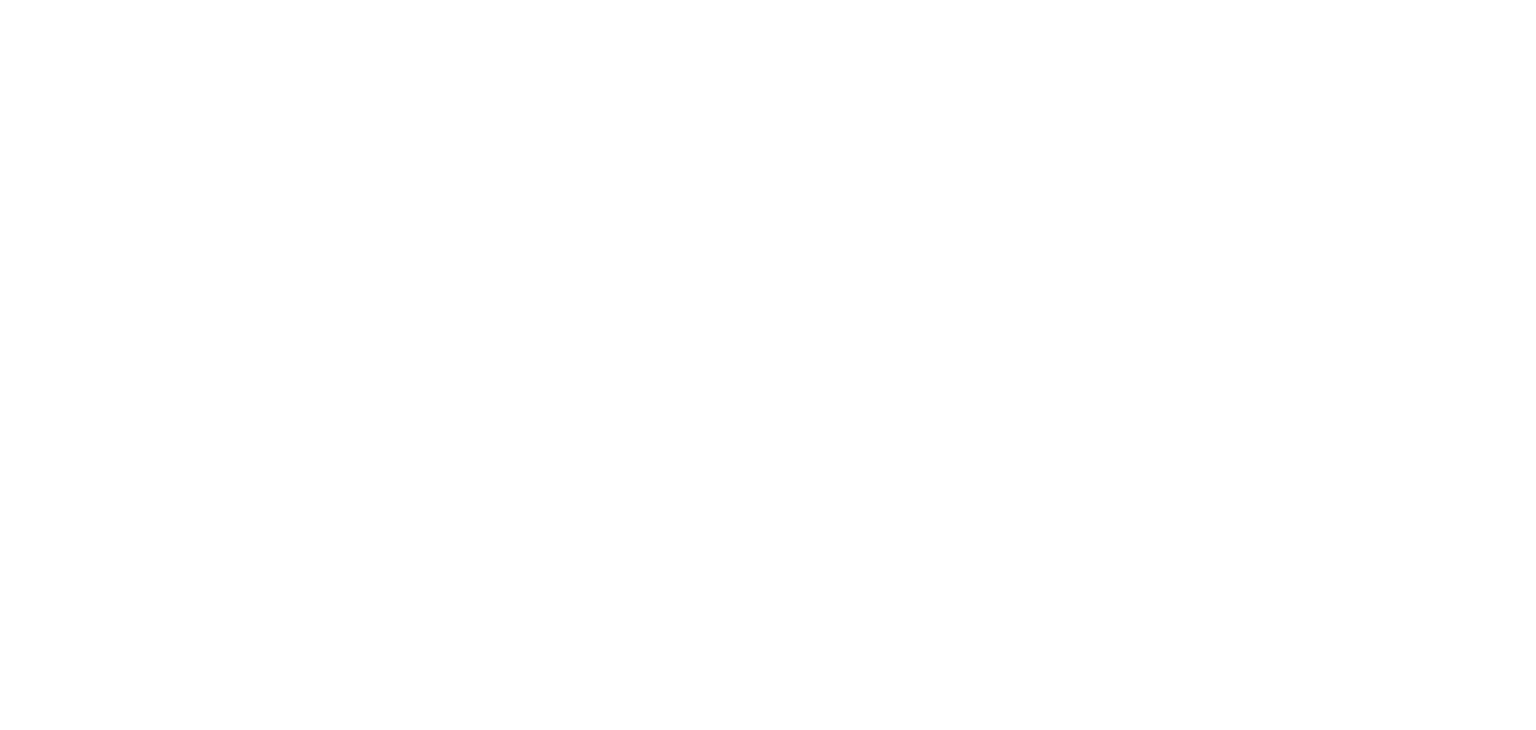 scroll, scrollTop: 0, scrollLeft: 0, axis: both 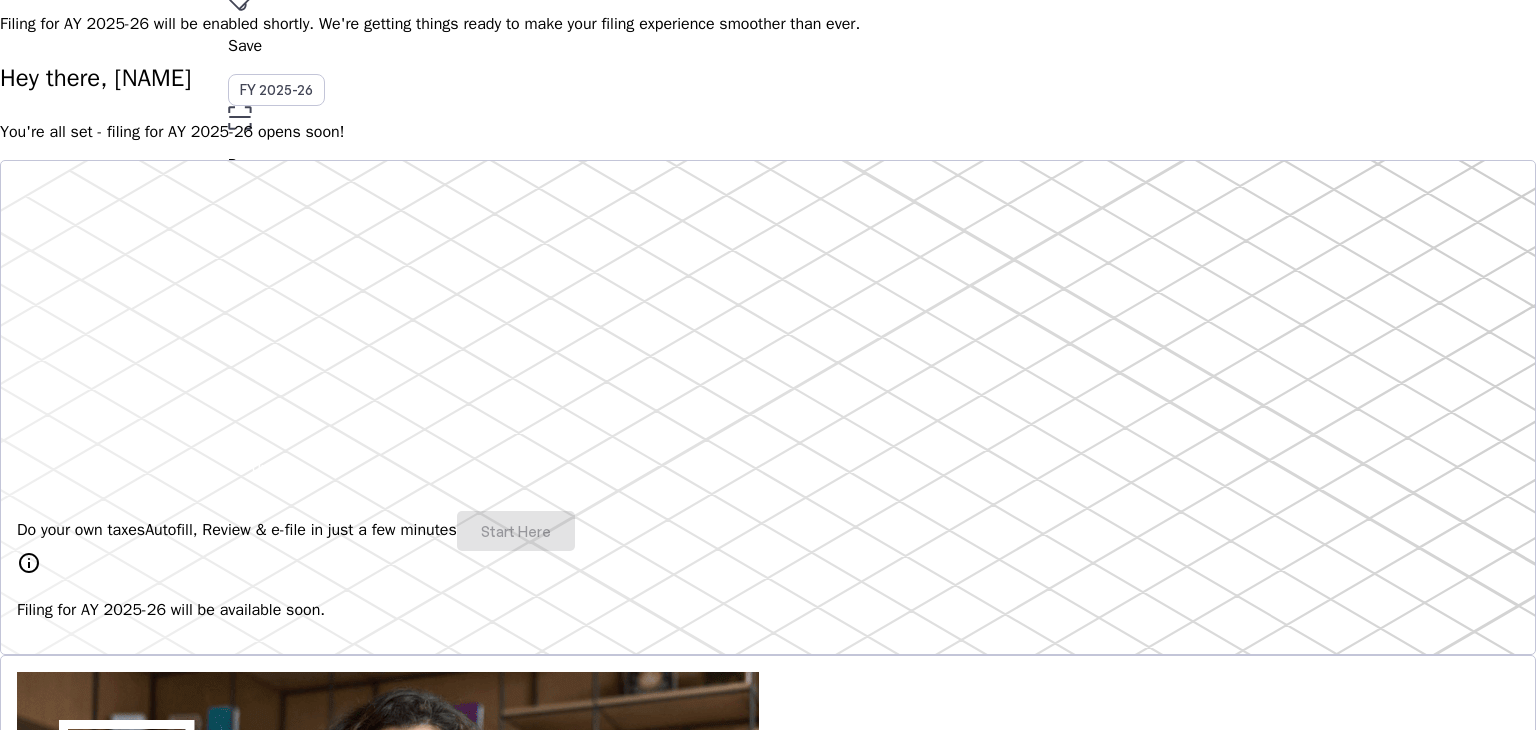 click on "info" at bounding box center (29, 563) 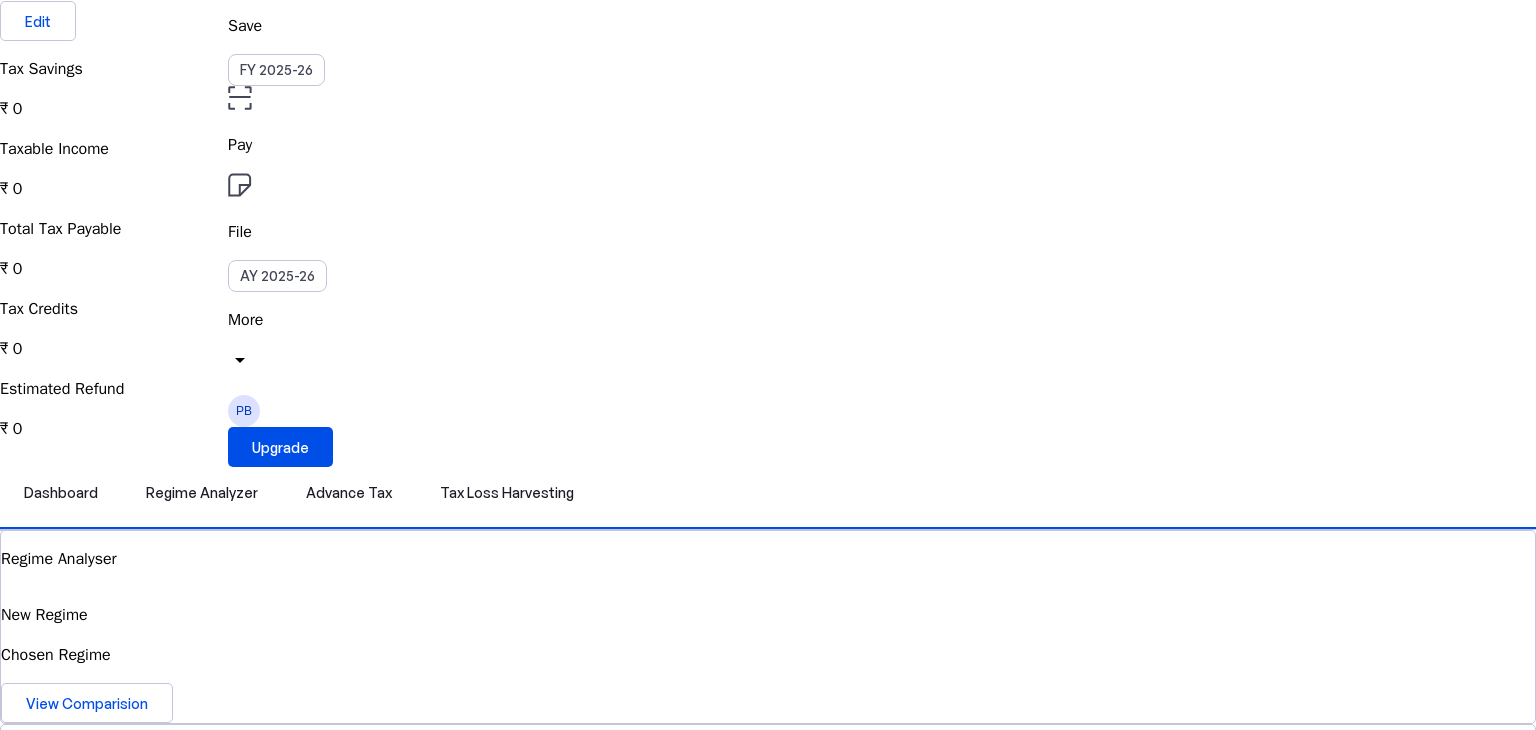 scroll, scrollTop: 100, scrollLeft: 0, axis: vertical 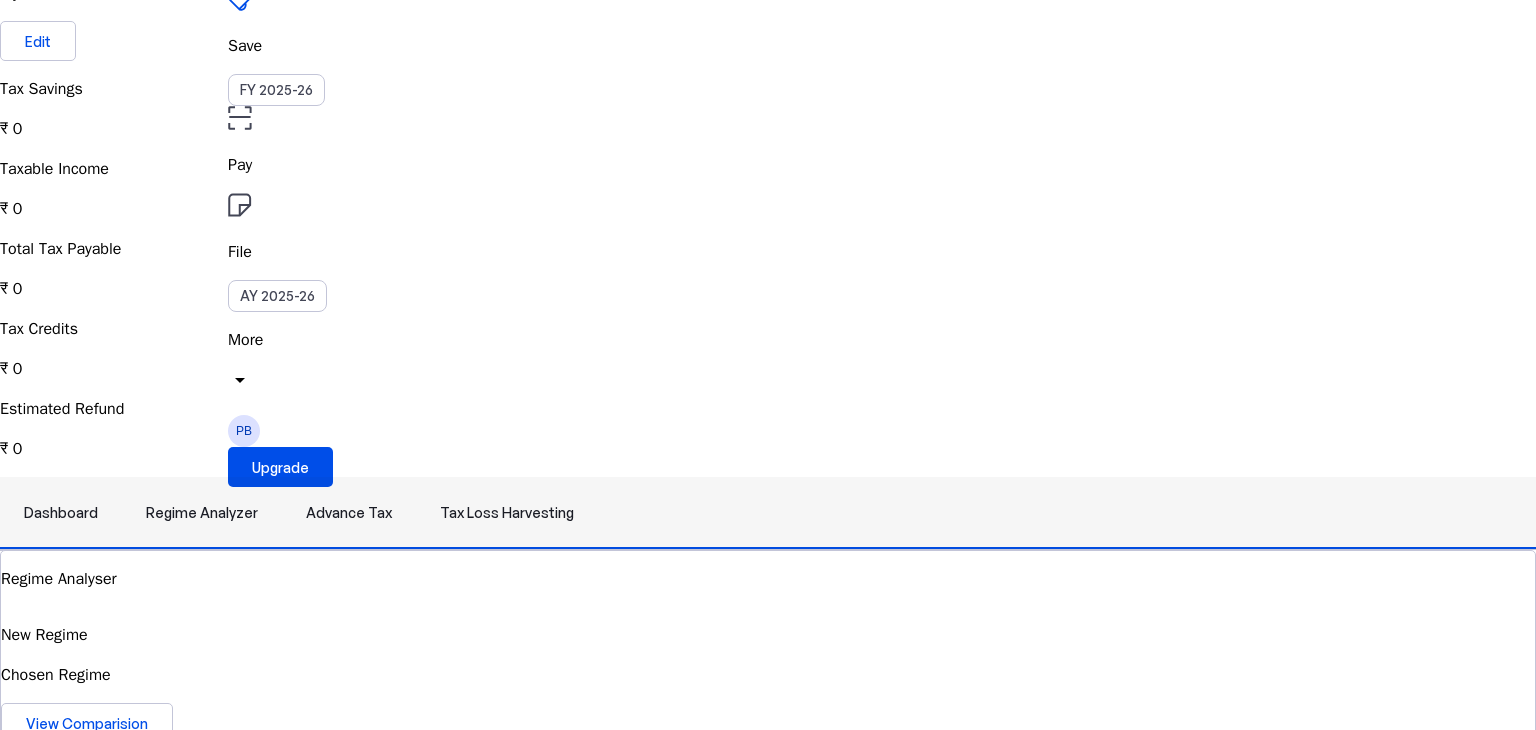 click on "Regime Analyzer" at bounding box center (202, 513) 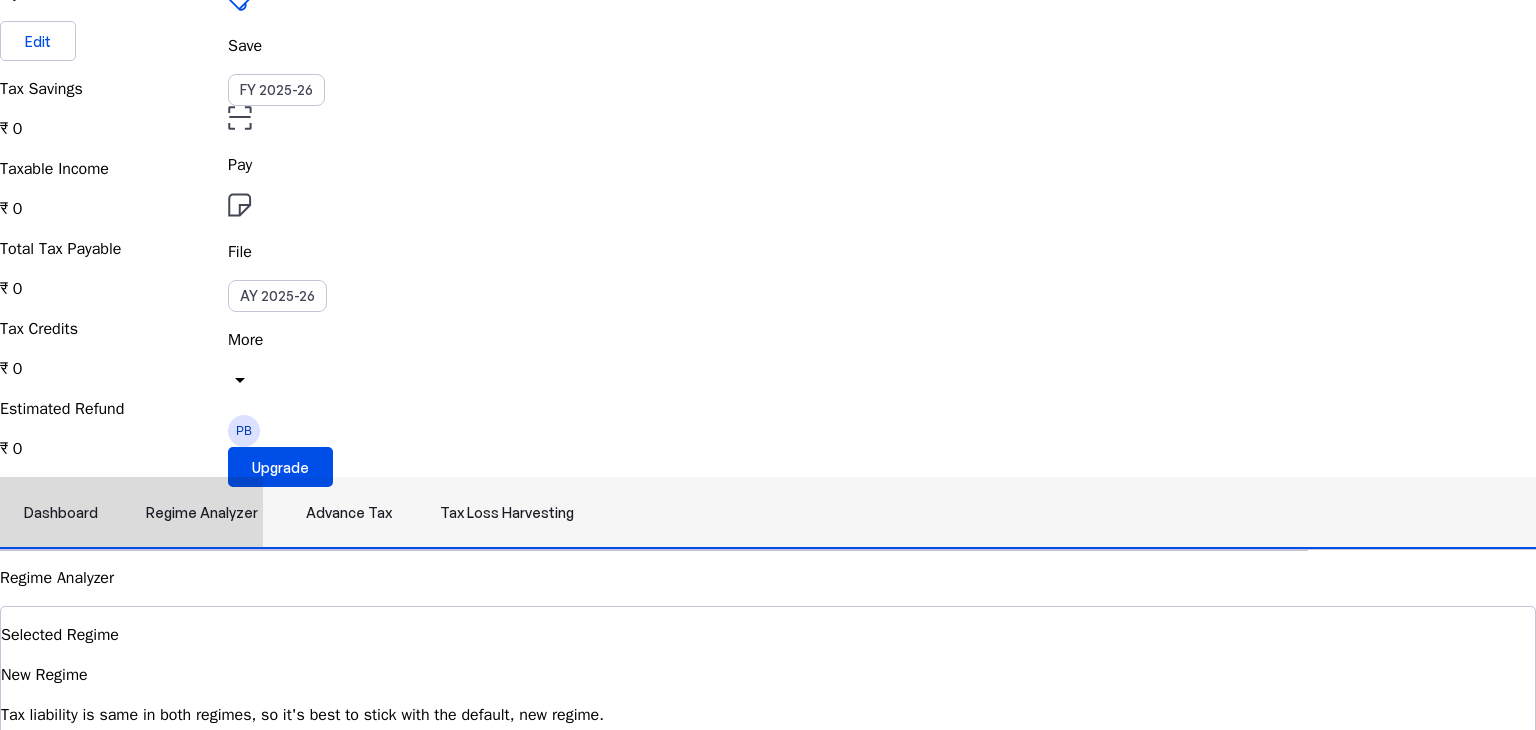 scroll, scrollTop: 0, scrollLeft: 0, axis: both 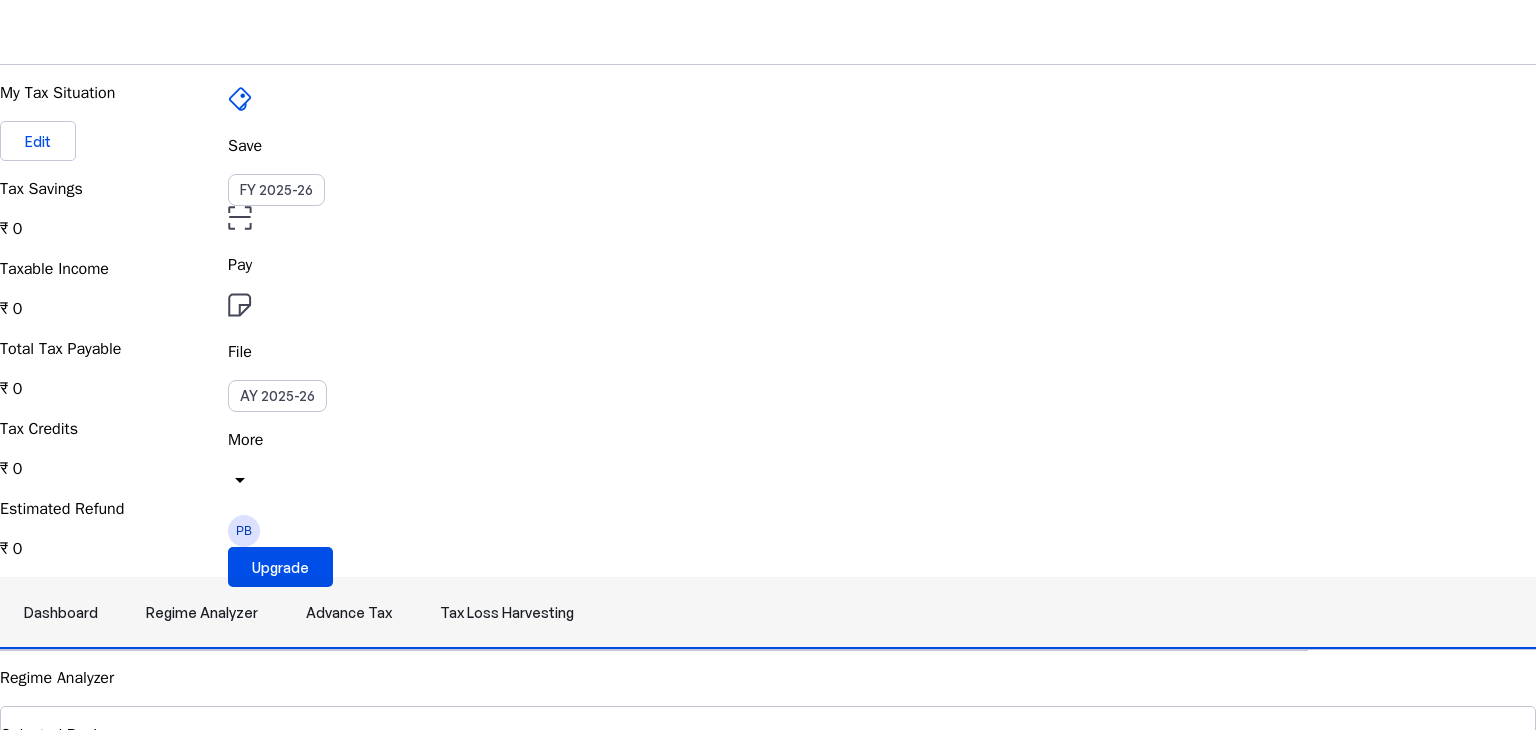 click on "Advance Tax" at bounding box center (349, 613) 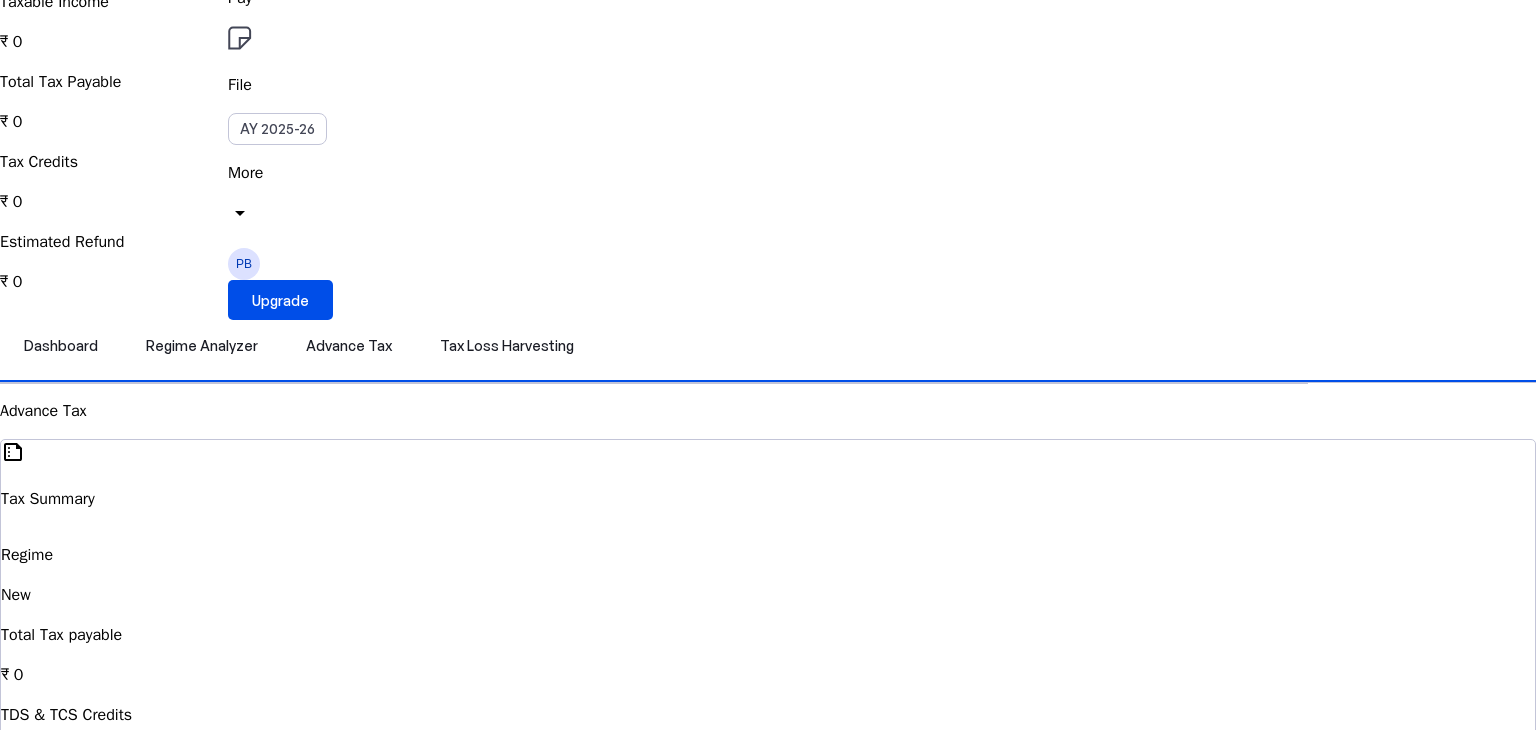 scroll, scrollTop: 200, scrollLeft: 0, axis: vertical 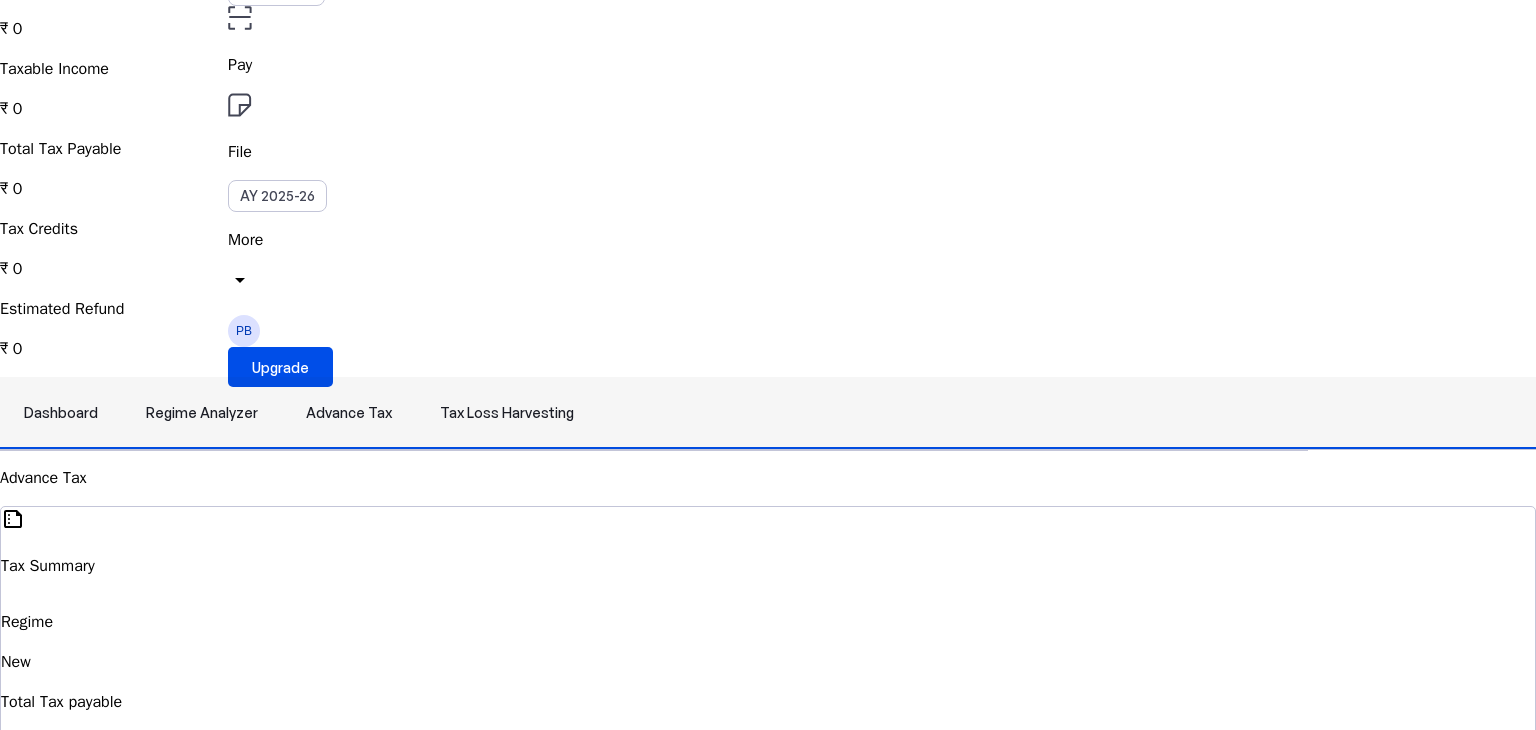 click on "Tax Loss Harvesting" at bounding box center [507, 413] 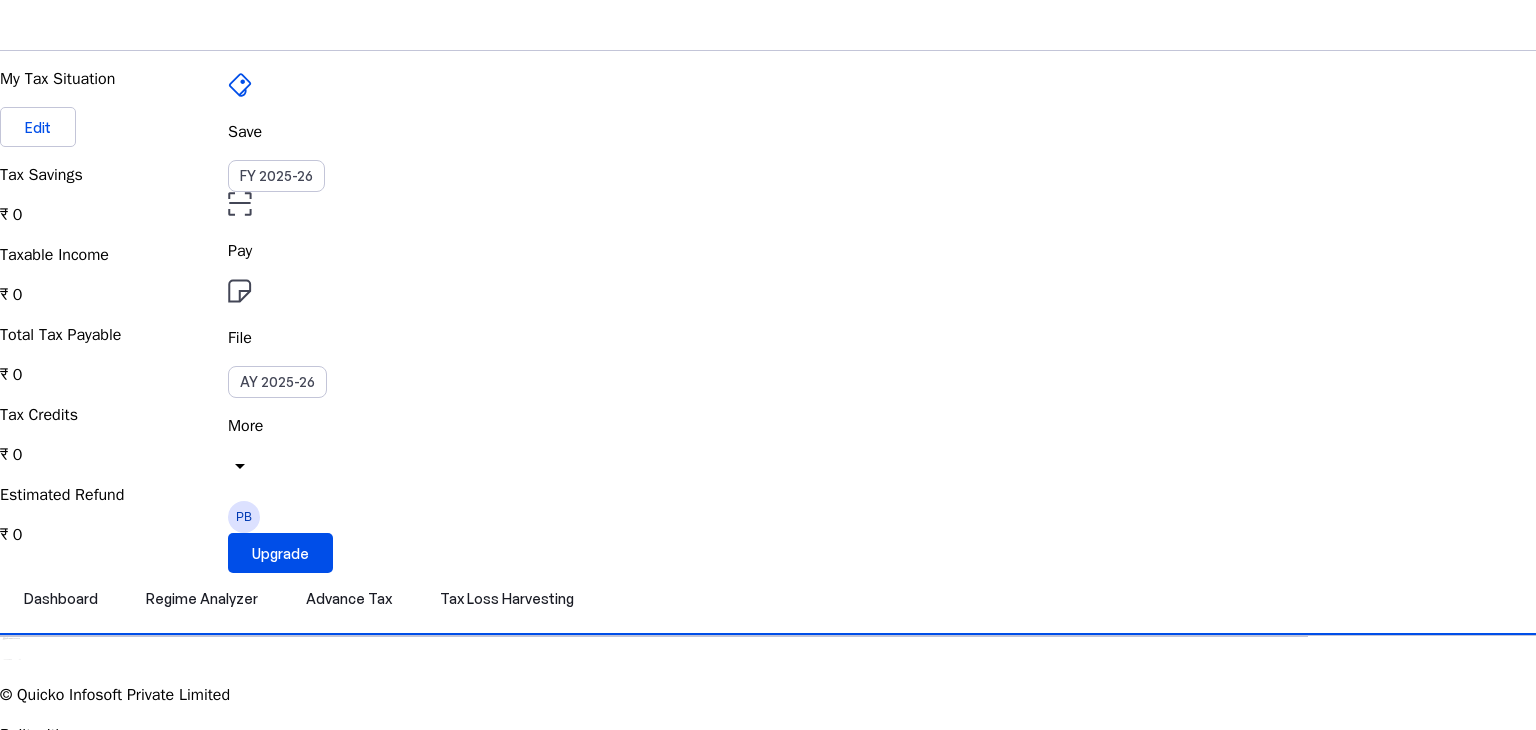 scroll, scrollTop: 0, scrollLeft: 0, axis: both 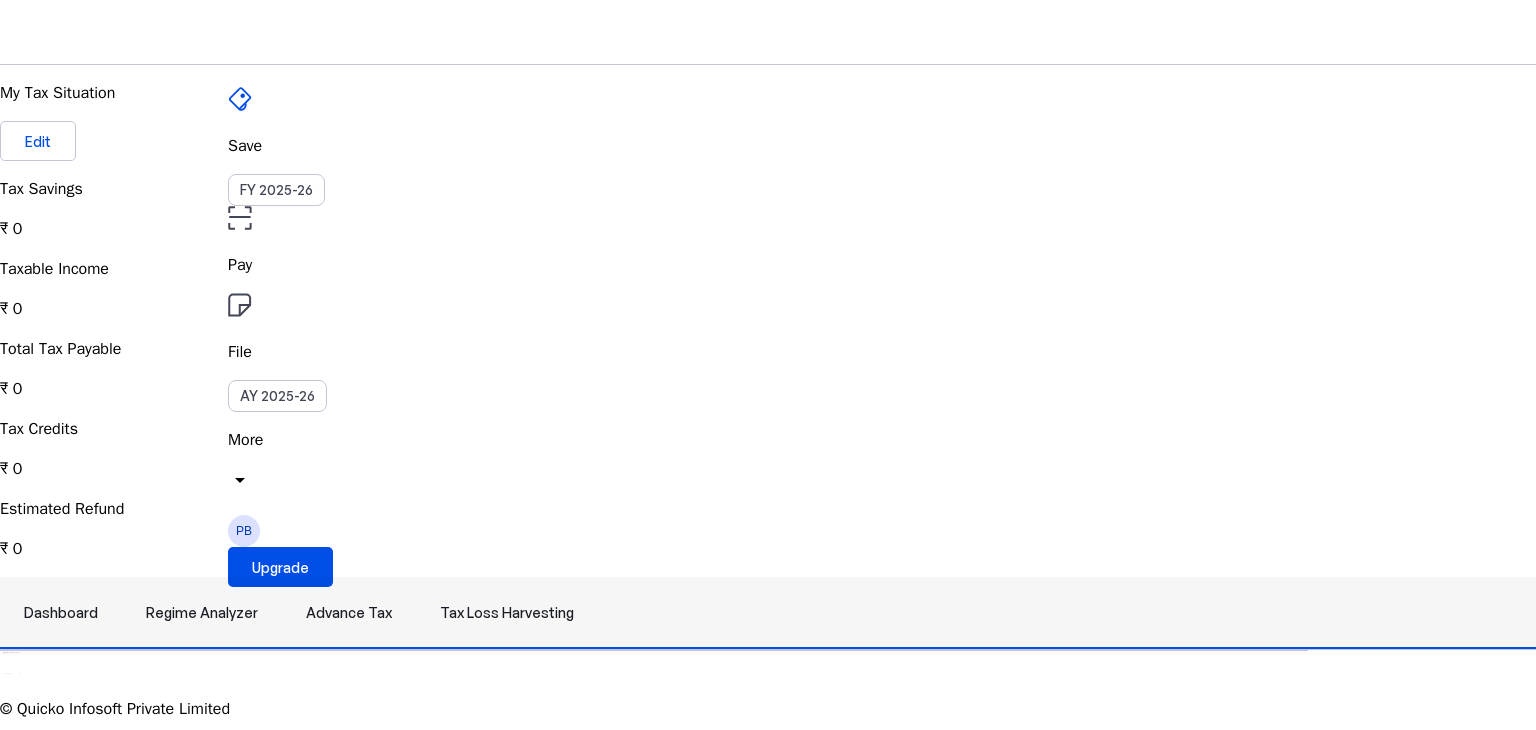 click on "Dashboard" at bounding box center [61, 613] 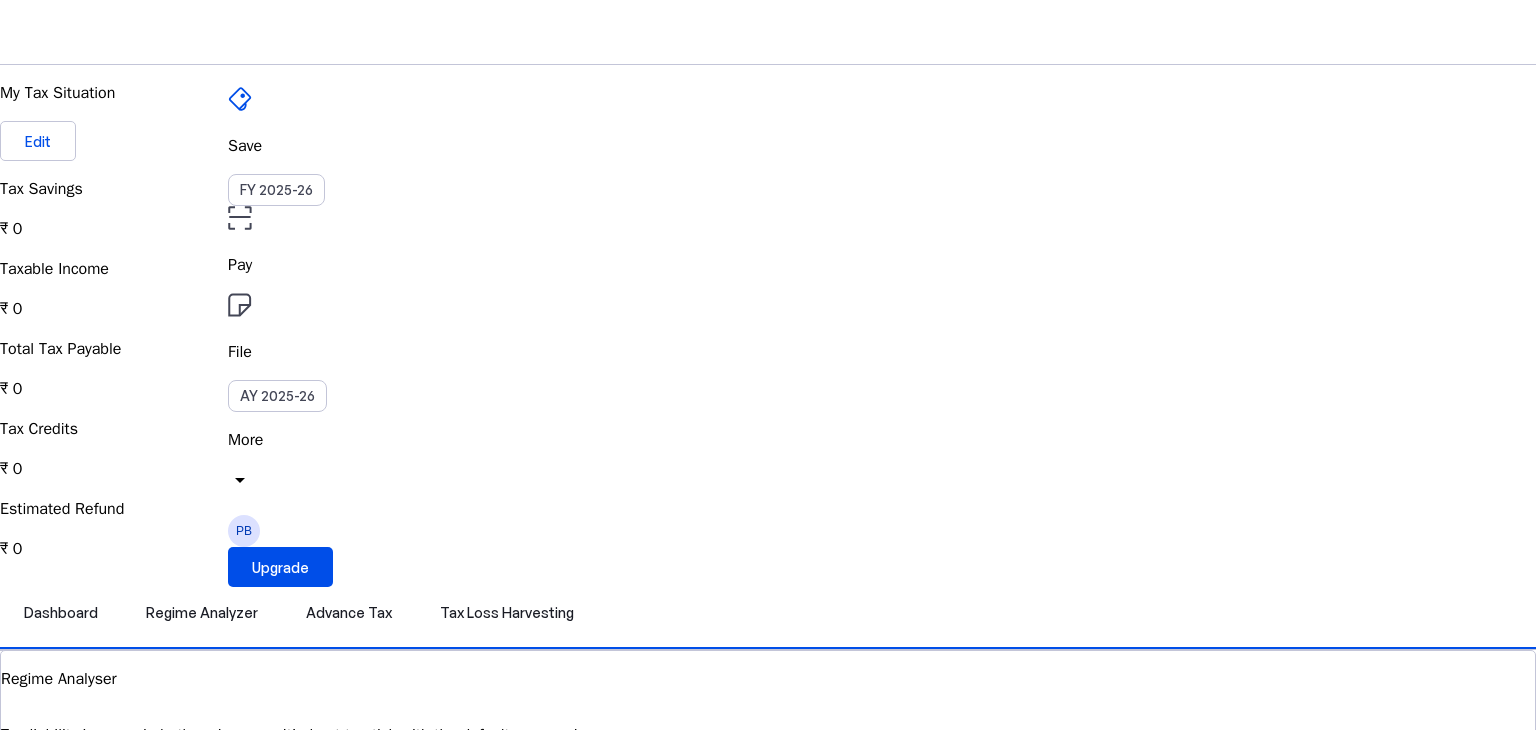 click on "More" at bounding box center (768, 440) 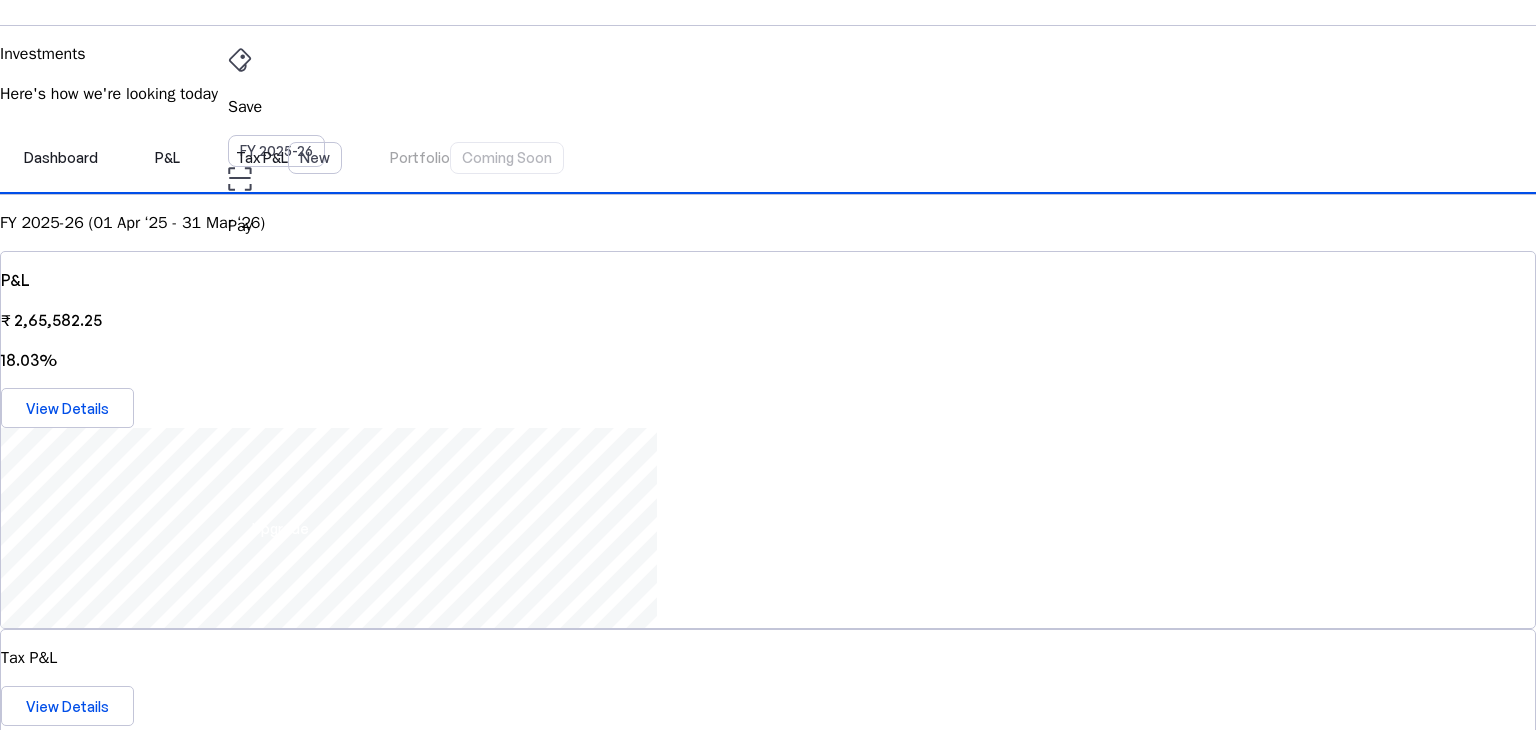 scroll, scrollTop: 0, scrollLeft: 0, axis: both 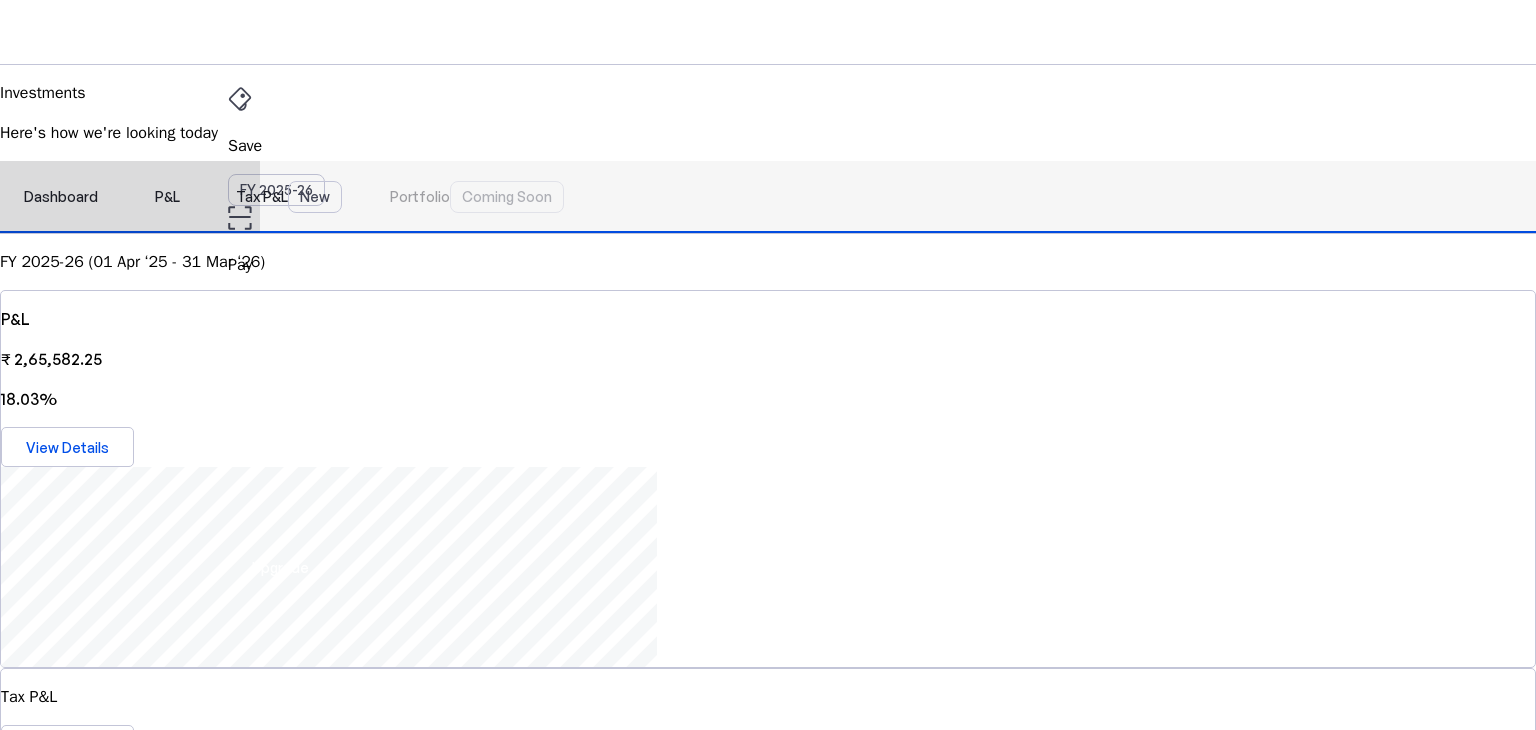 click on "Tax P&L  New" at bounding box center [289, 197] 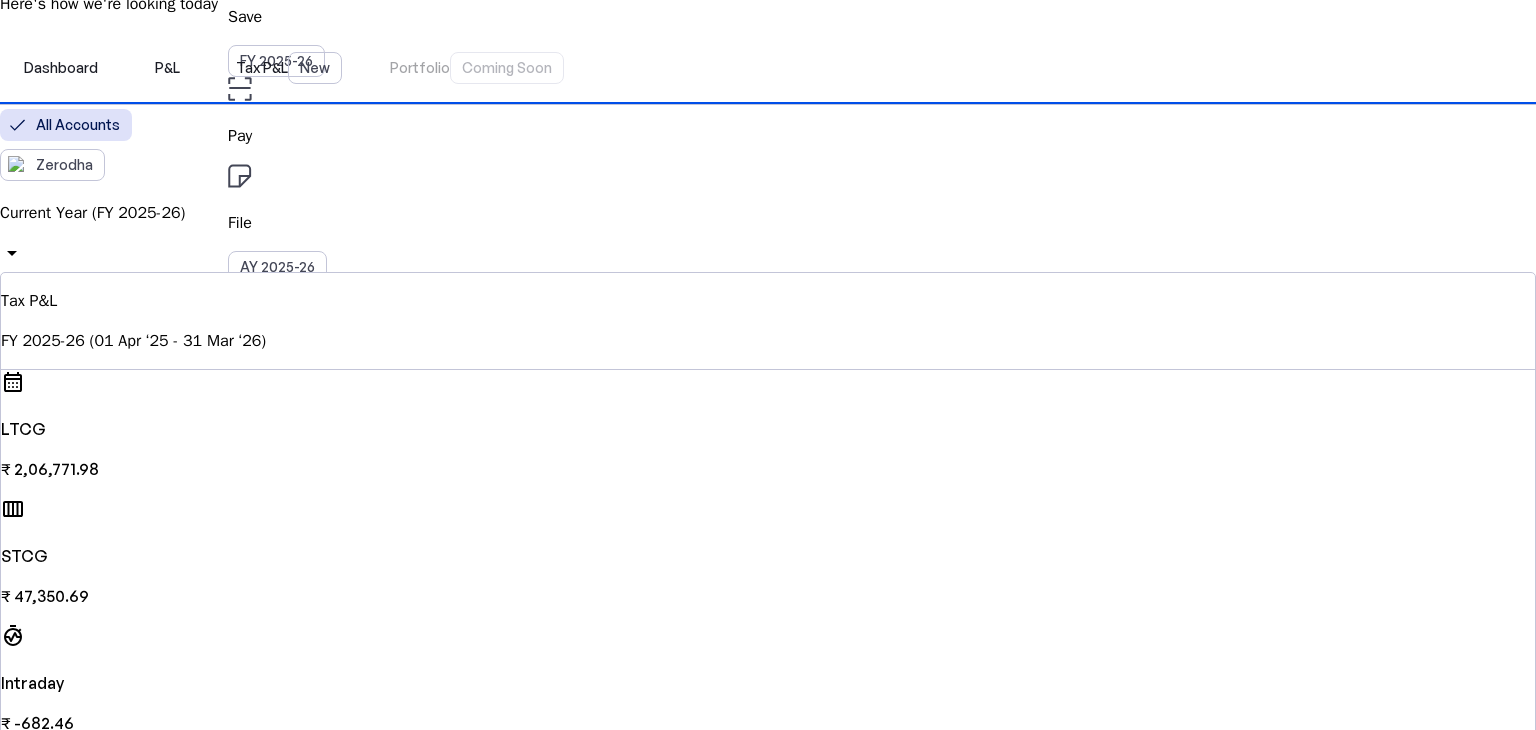 scroll, scrollTop: 200, scrollLeft: 0, axis: vertical 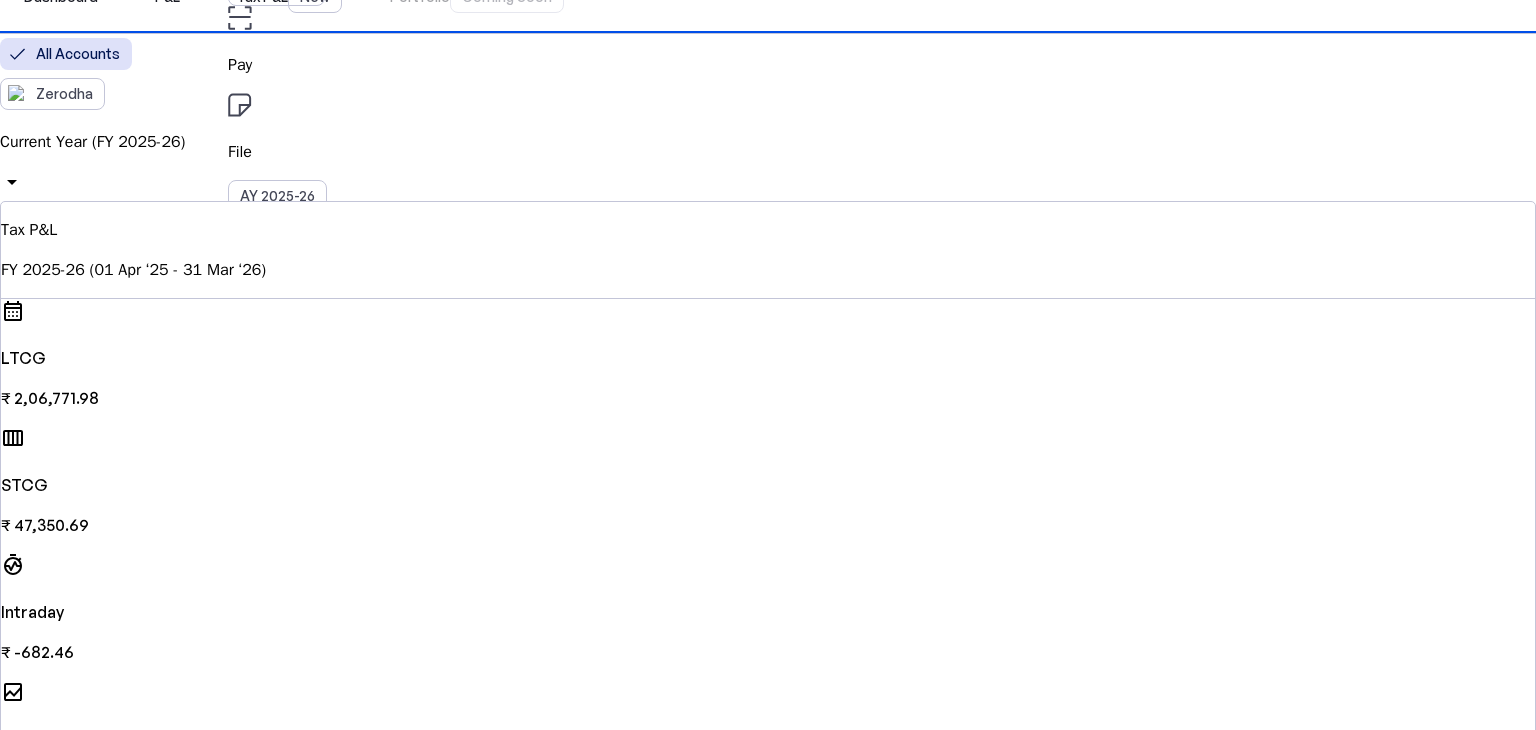 click on "view_stream" at bounding box center [27, 828] 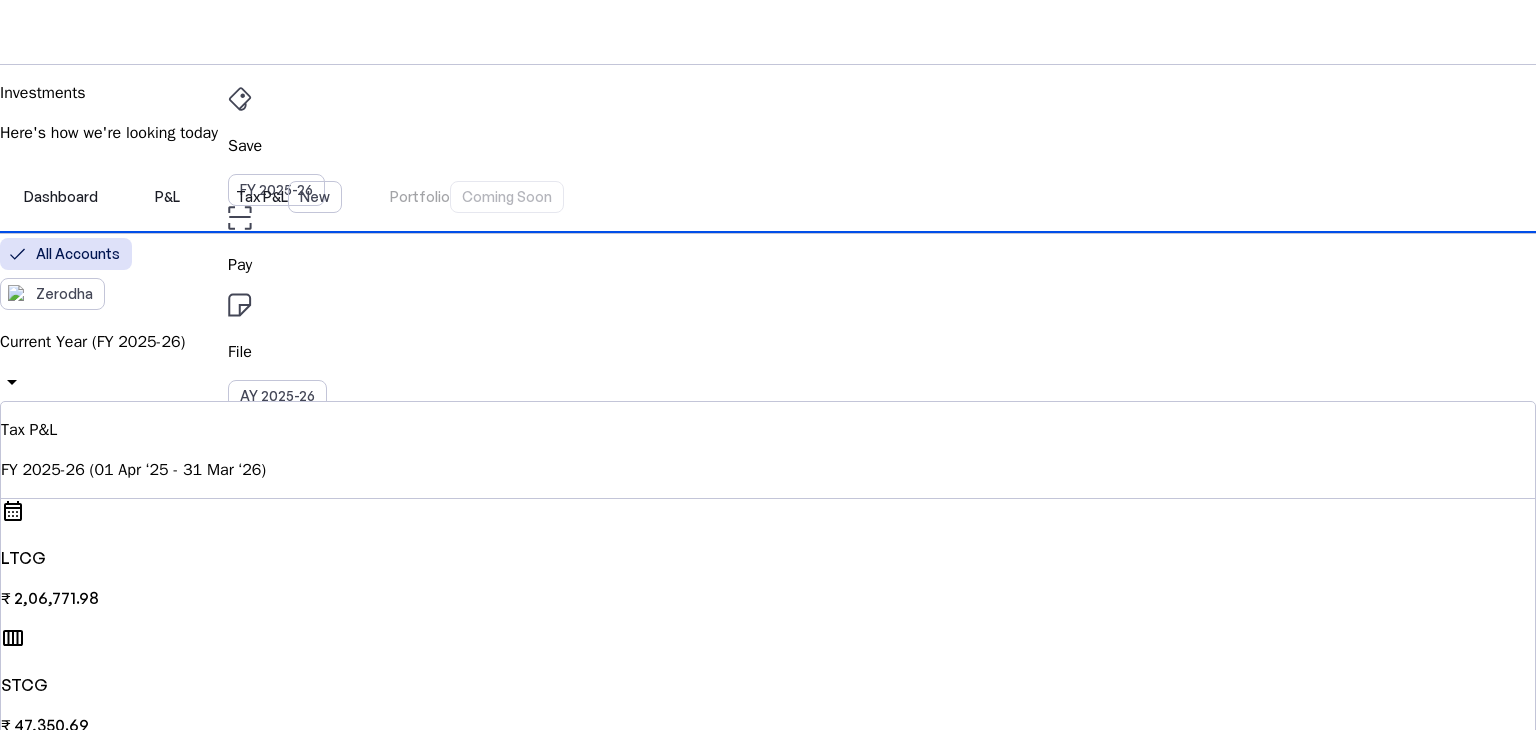 scroll, scrollTop: 29, scrollLeft: 0, axis: vertical 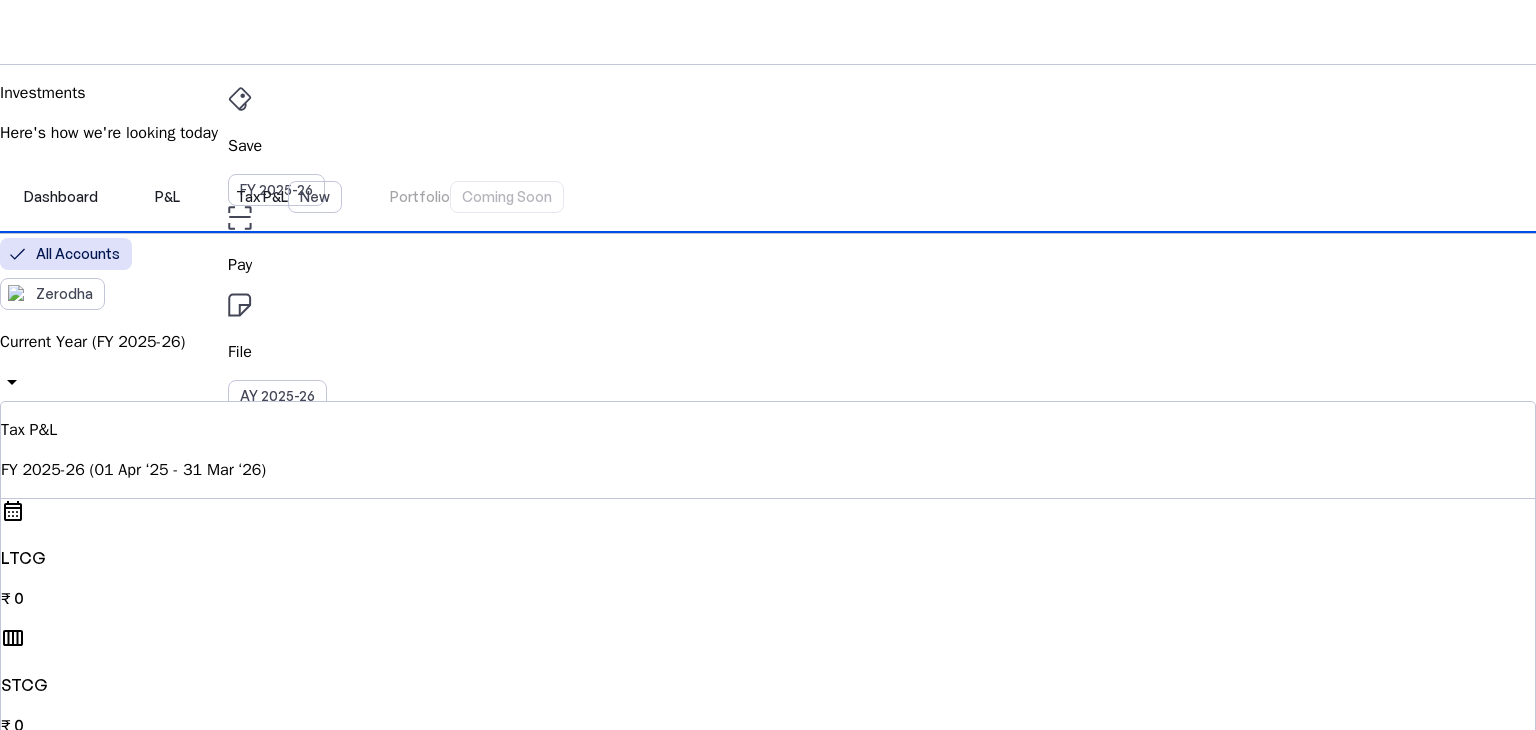 click on "File" at bounding box center [768, 146] 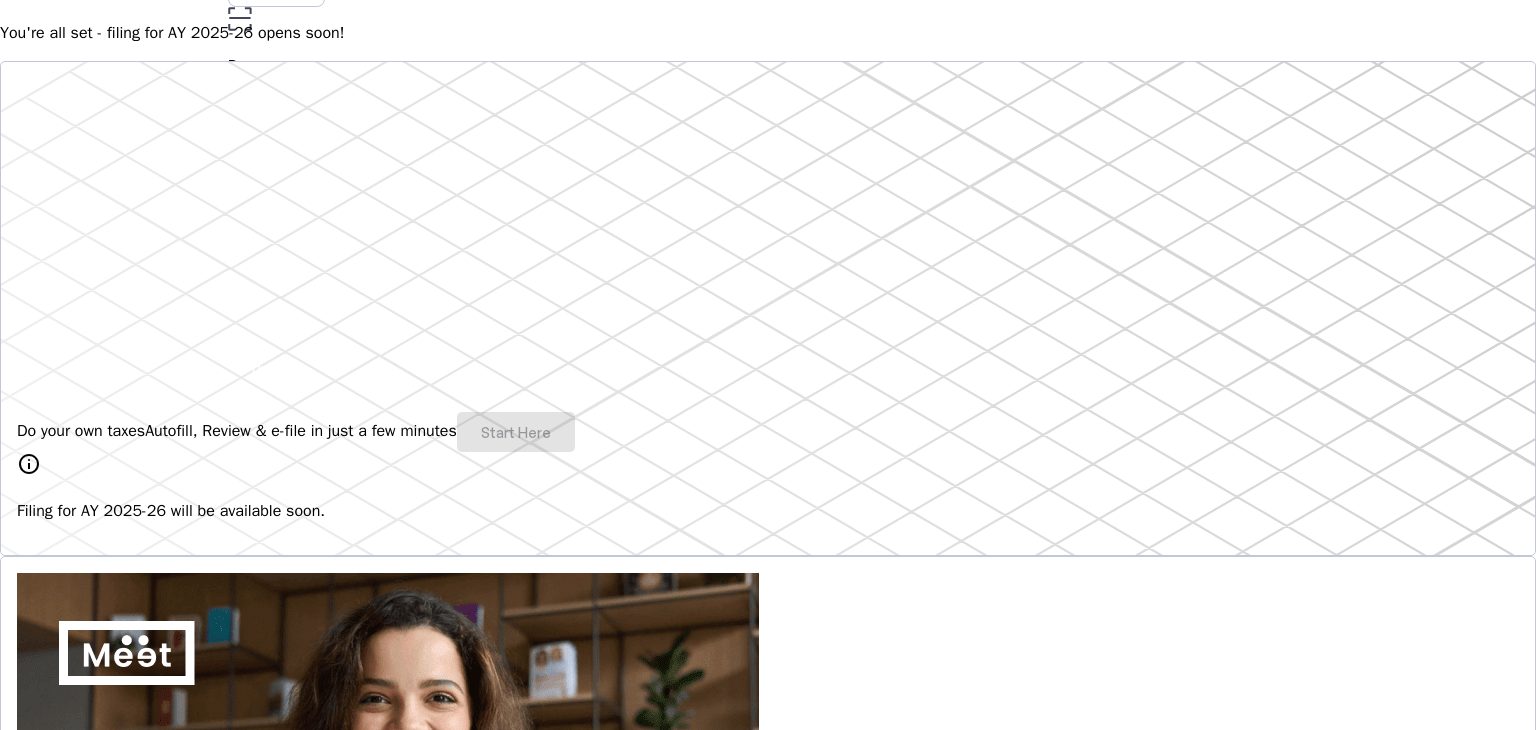 scroll, scrollTop: 200, scrollLeft: 0, axis: vertical 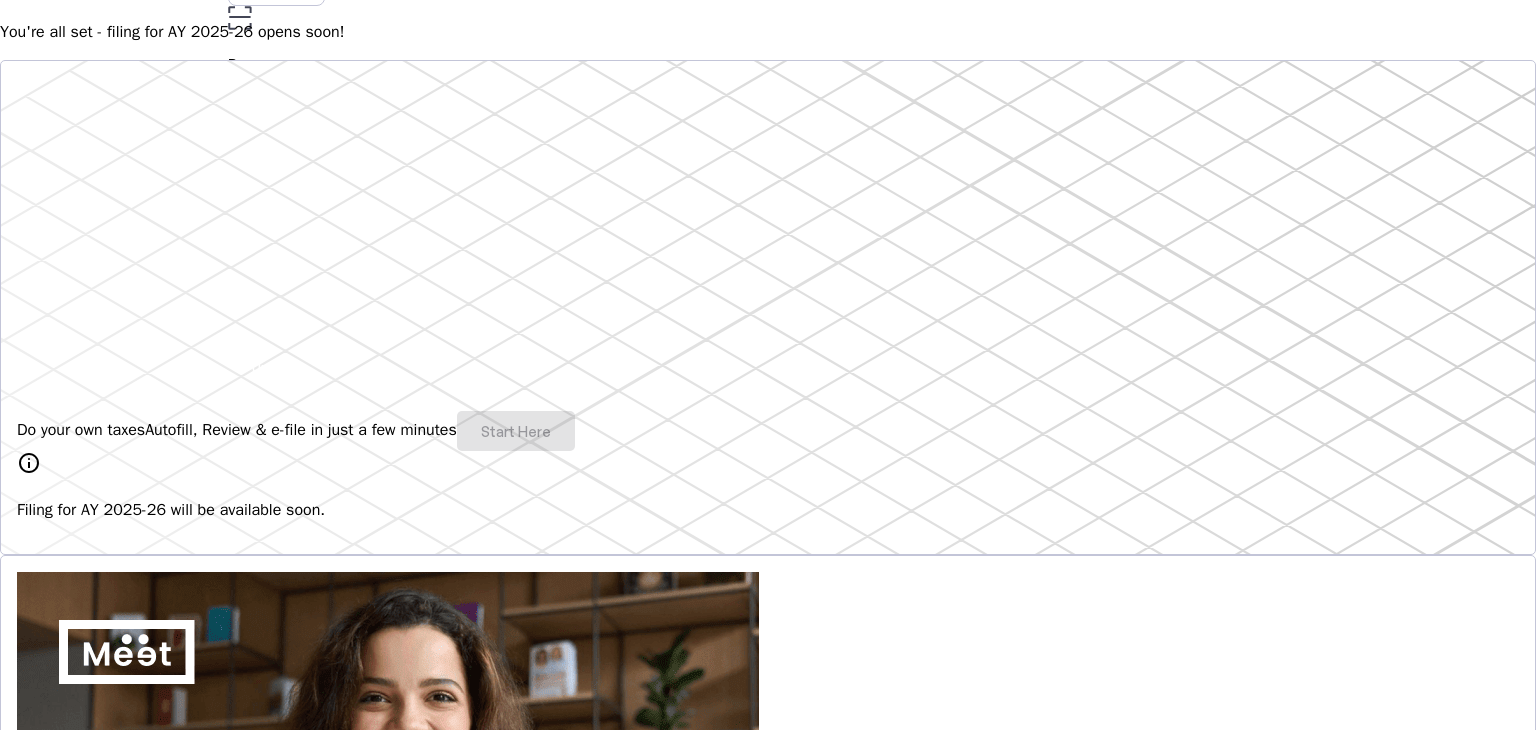 click on "Explore" at bounding box center (67, 1150) 